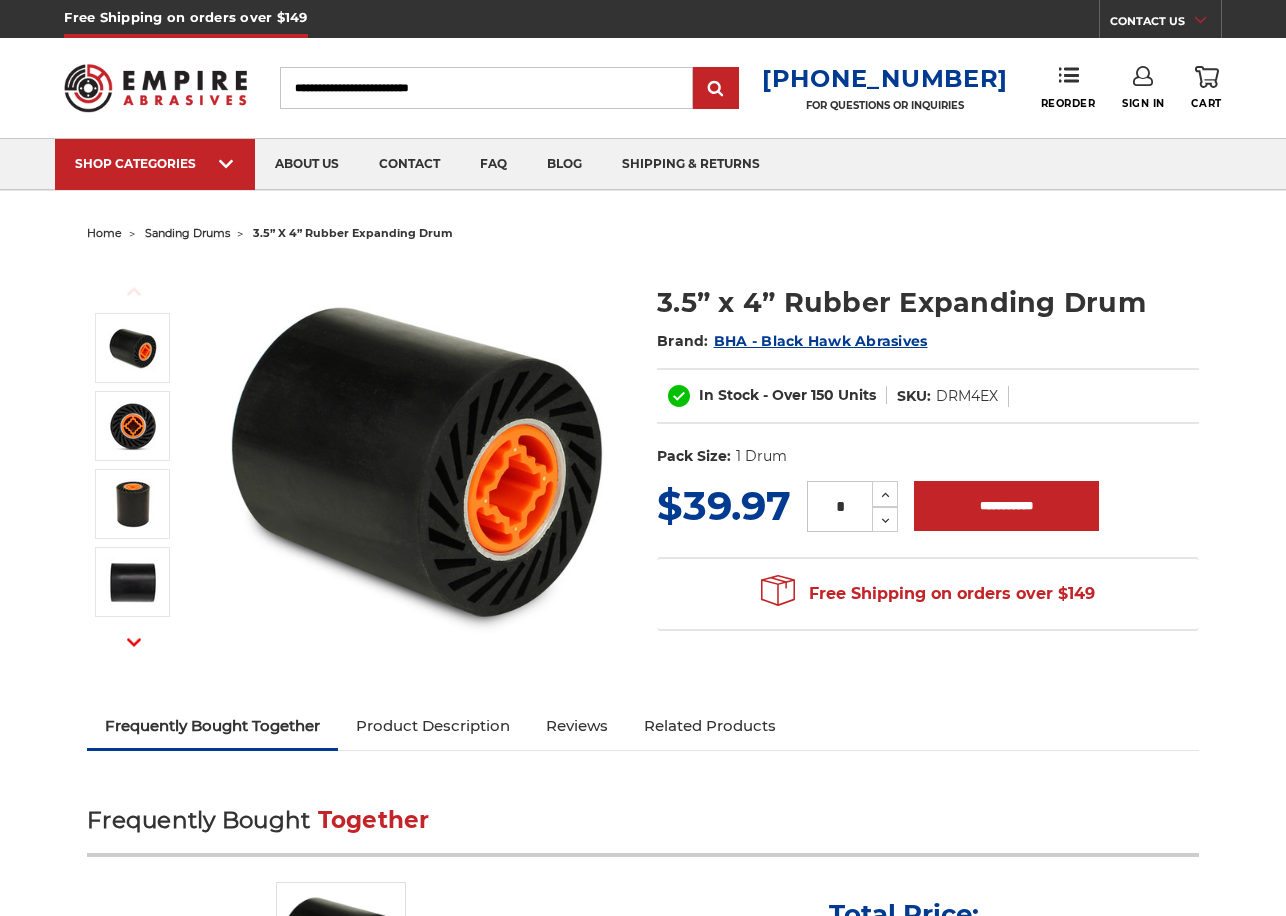 scroll, scrollTop: 0, scrollLeft: 0, axis: both 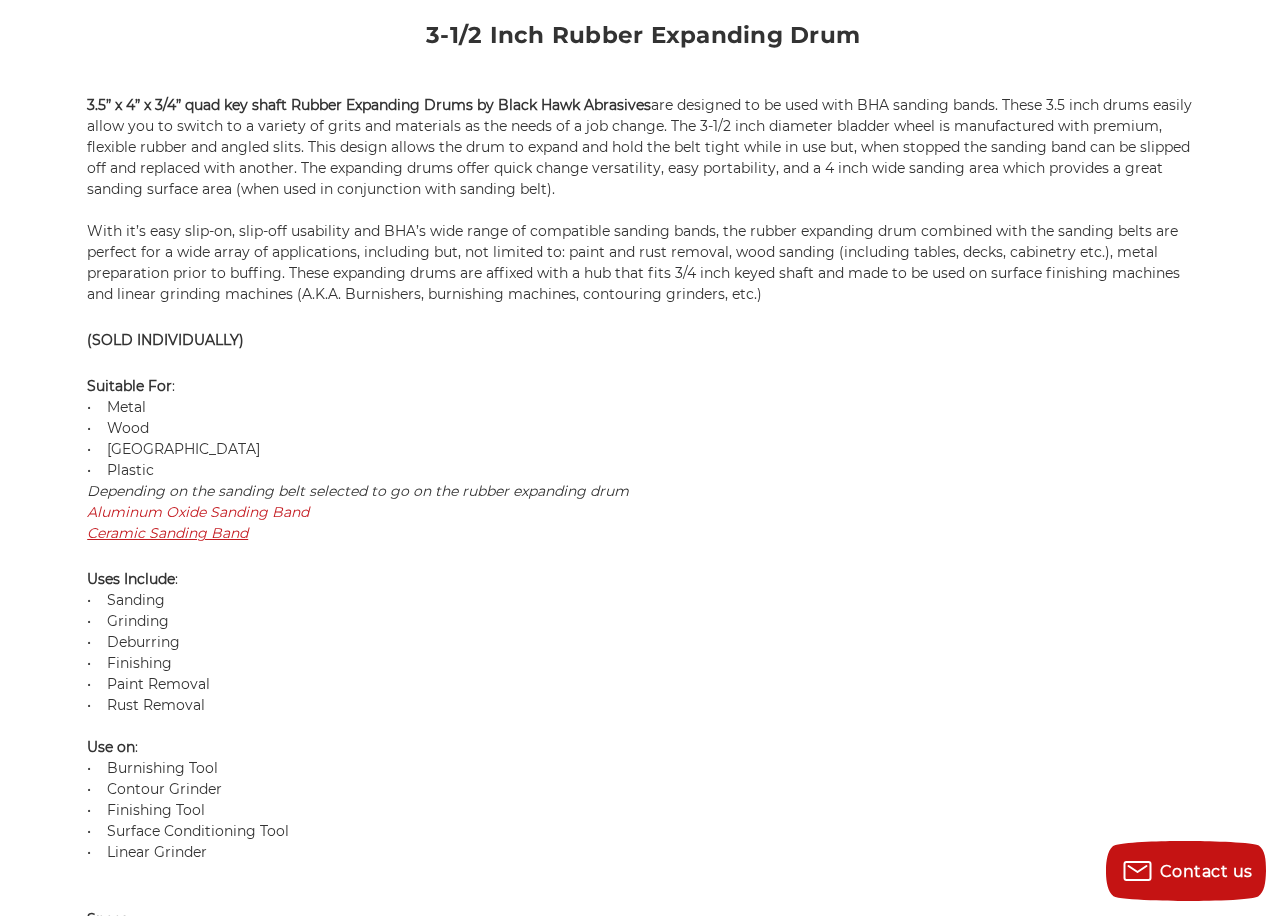 click on "Ceramic Sanding Band" at bounding box center [167, 533] 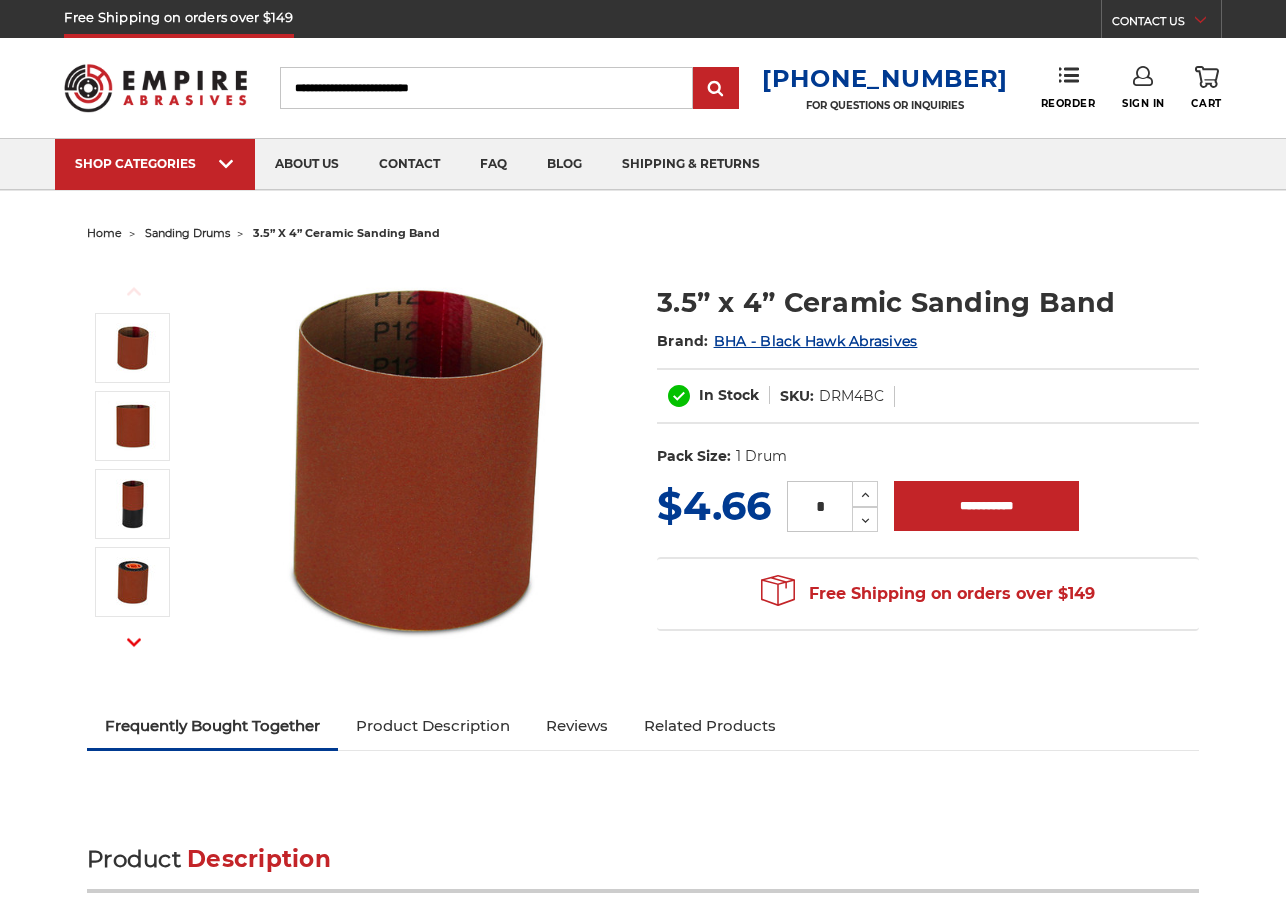 scroll, scrollTop: 0, scrollLeft: 0, axis: both 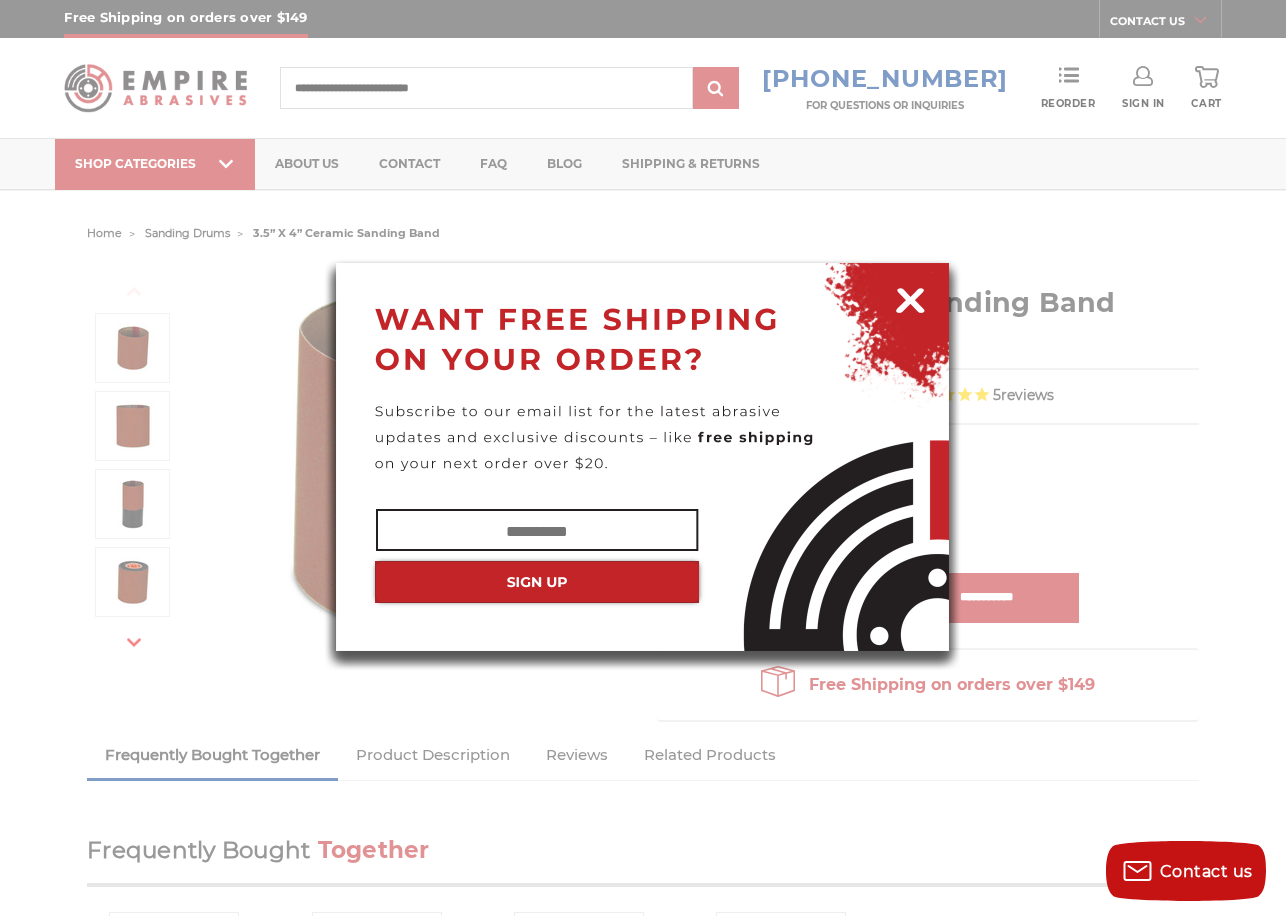 click at bounding box center [910, 297] 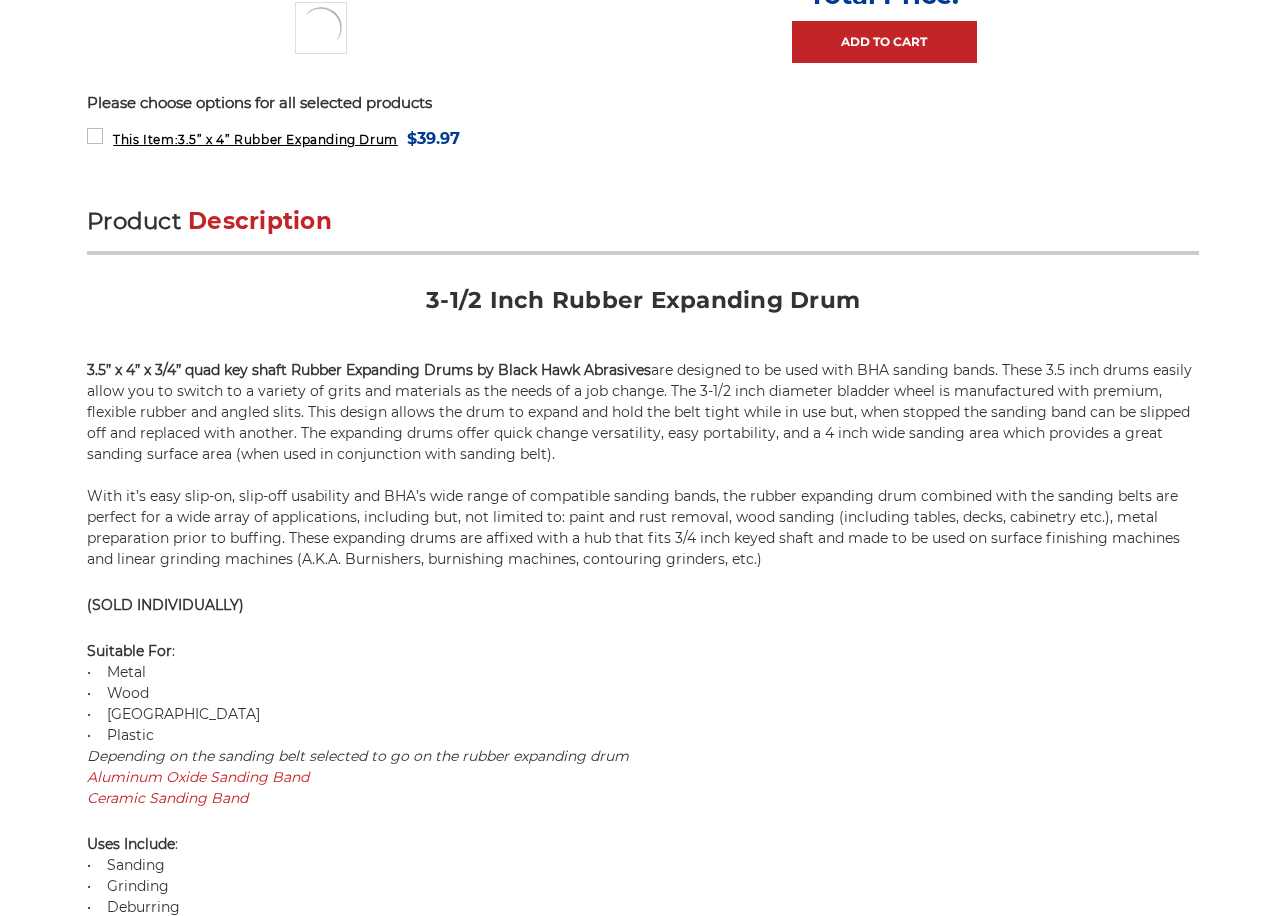 scroll, scrollTop: 1200, scrollLeft: 0, axis: vertical 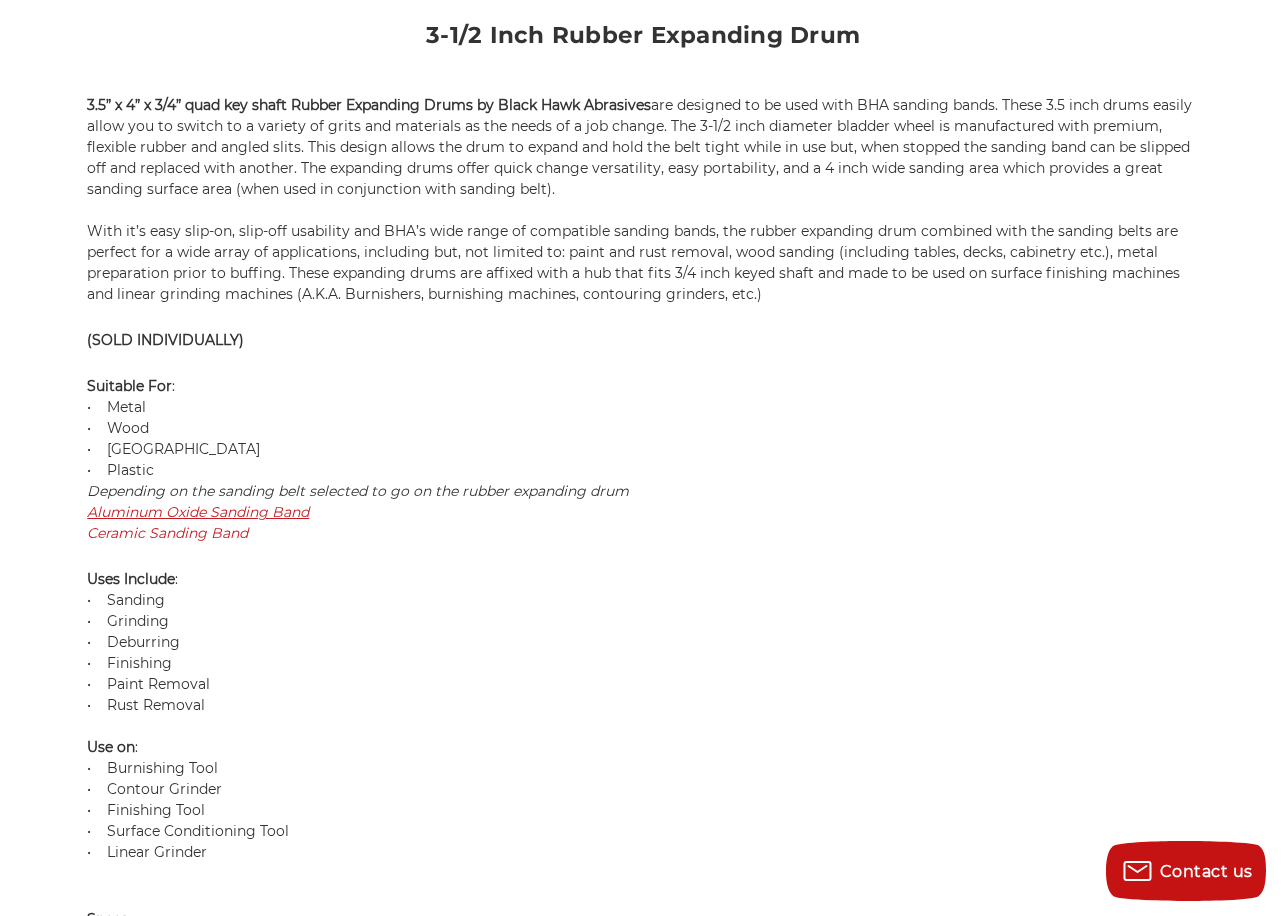 click on "Aluminum Oxide Sanding Band" at bounding box center (198, 512) 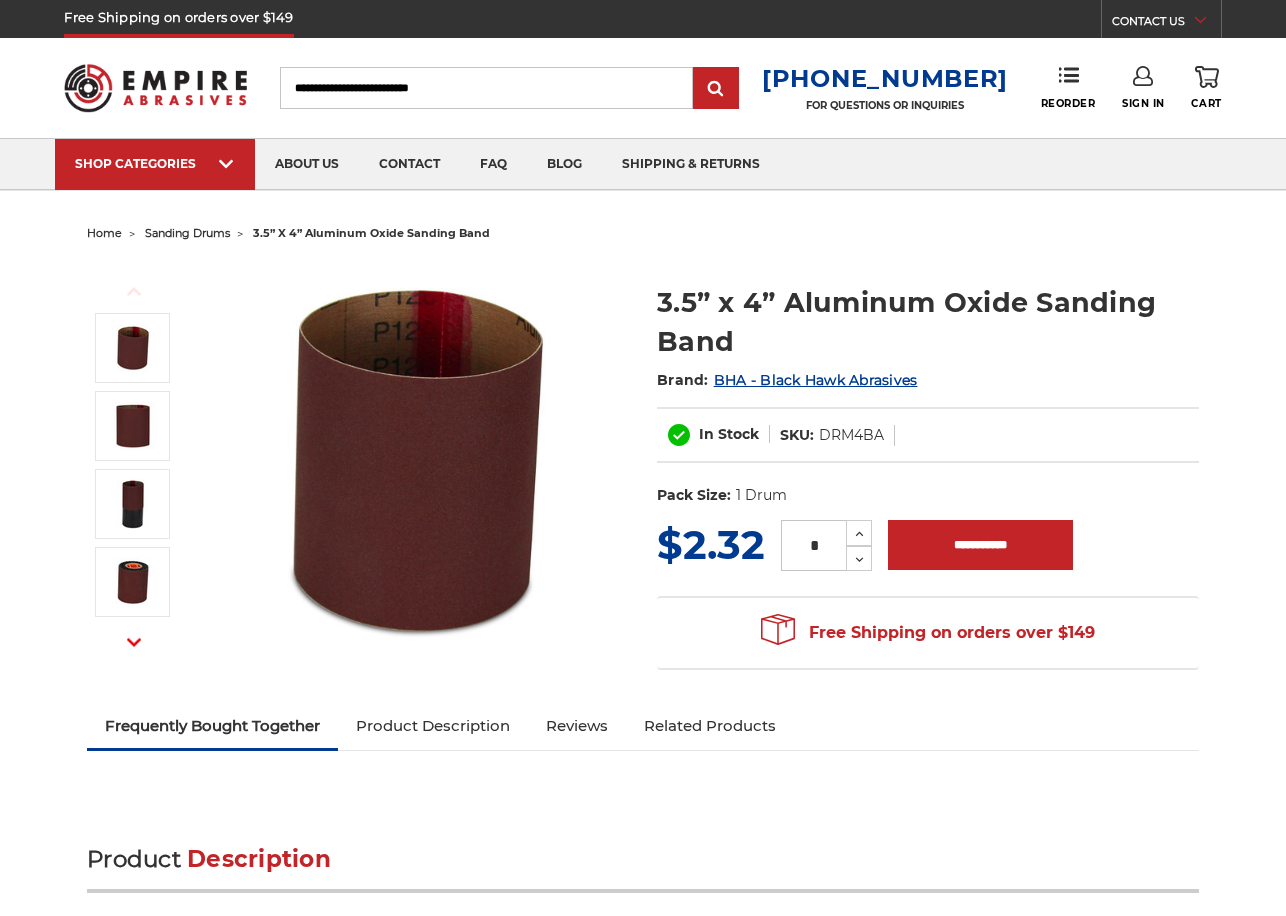 scroll, scrollTop: 0, scrollLeft: 0, axis: both 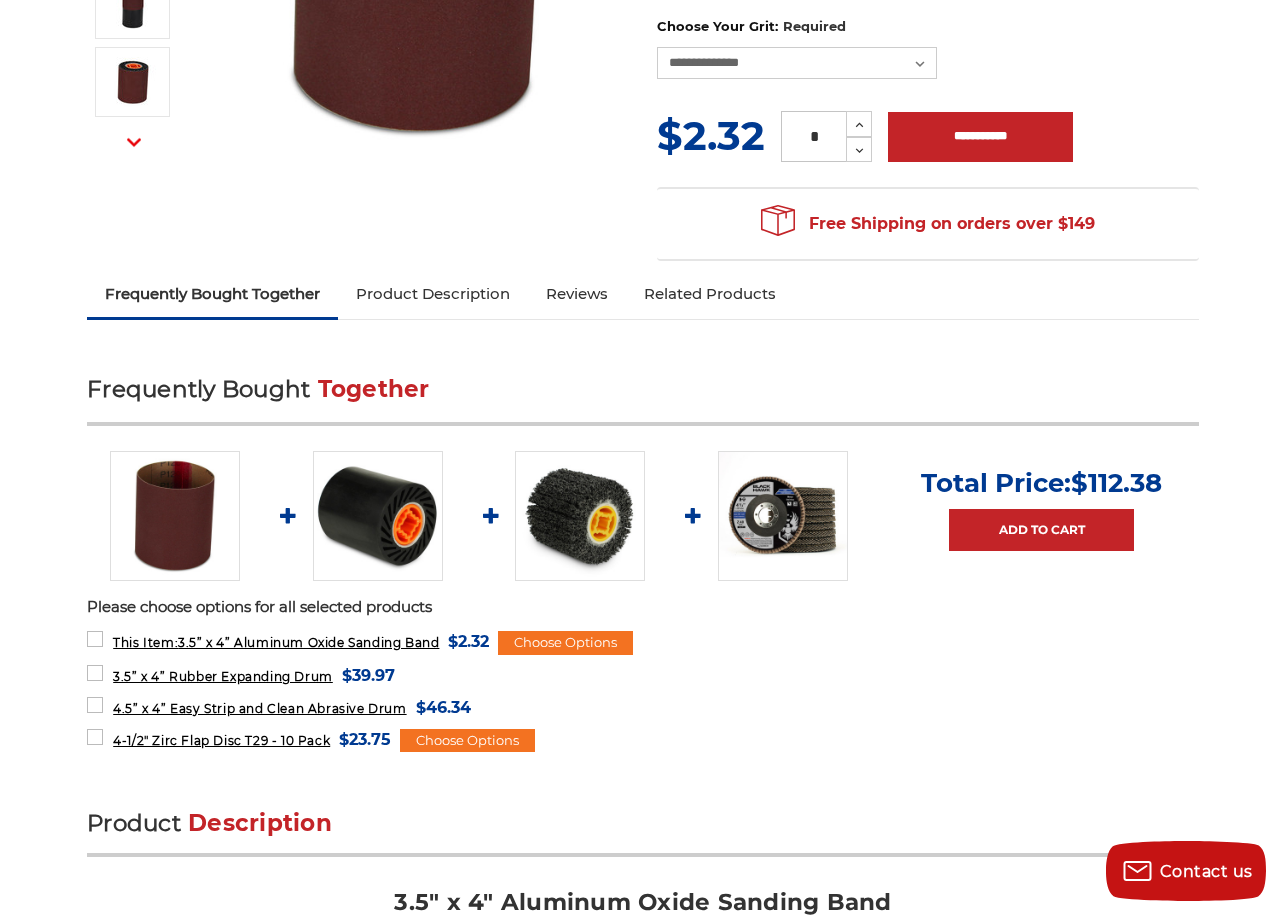 click at bounding box center (580, 516) 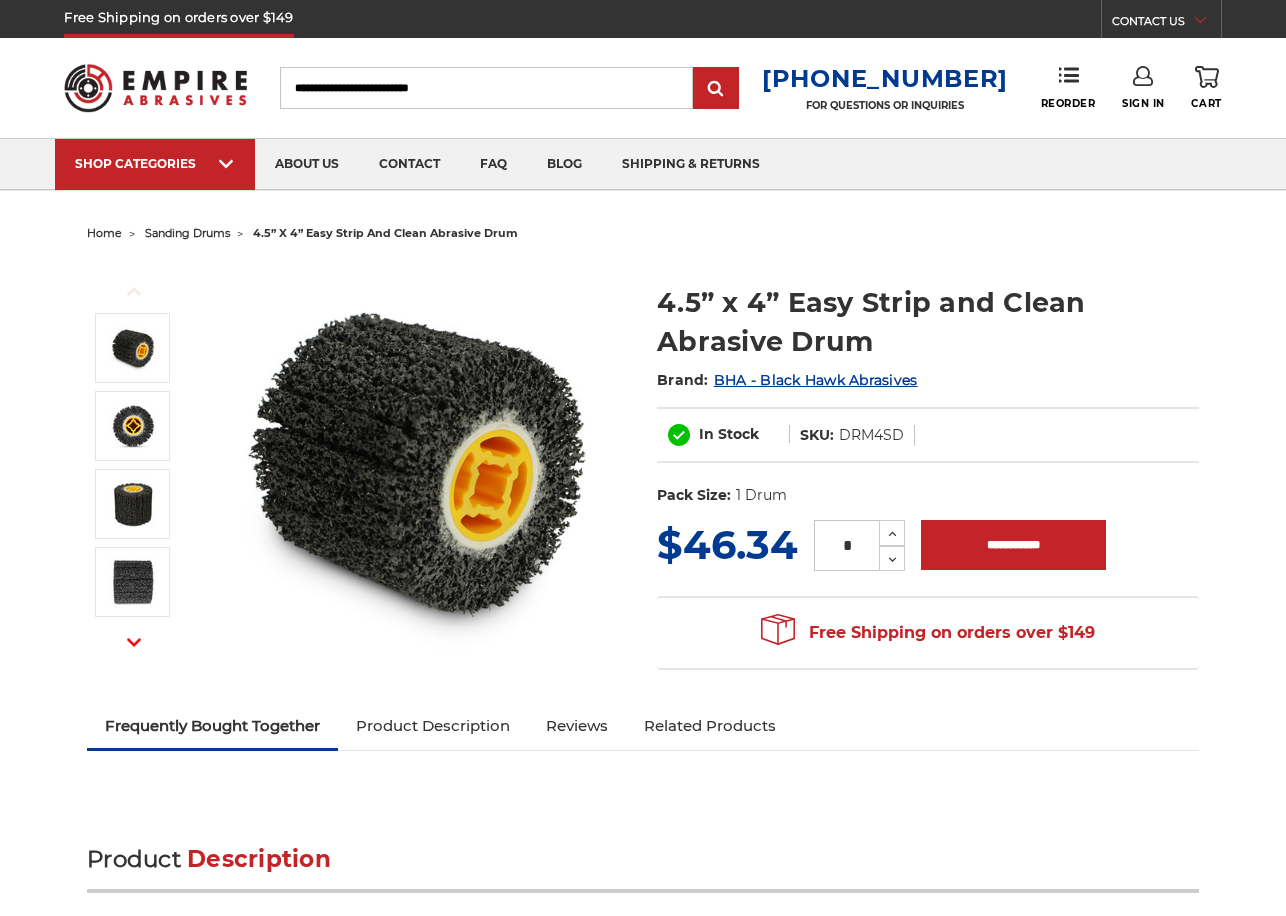scroll, scrollTop: 0, scrollLeft: 0, axis: both 